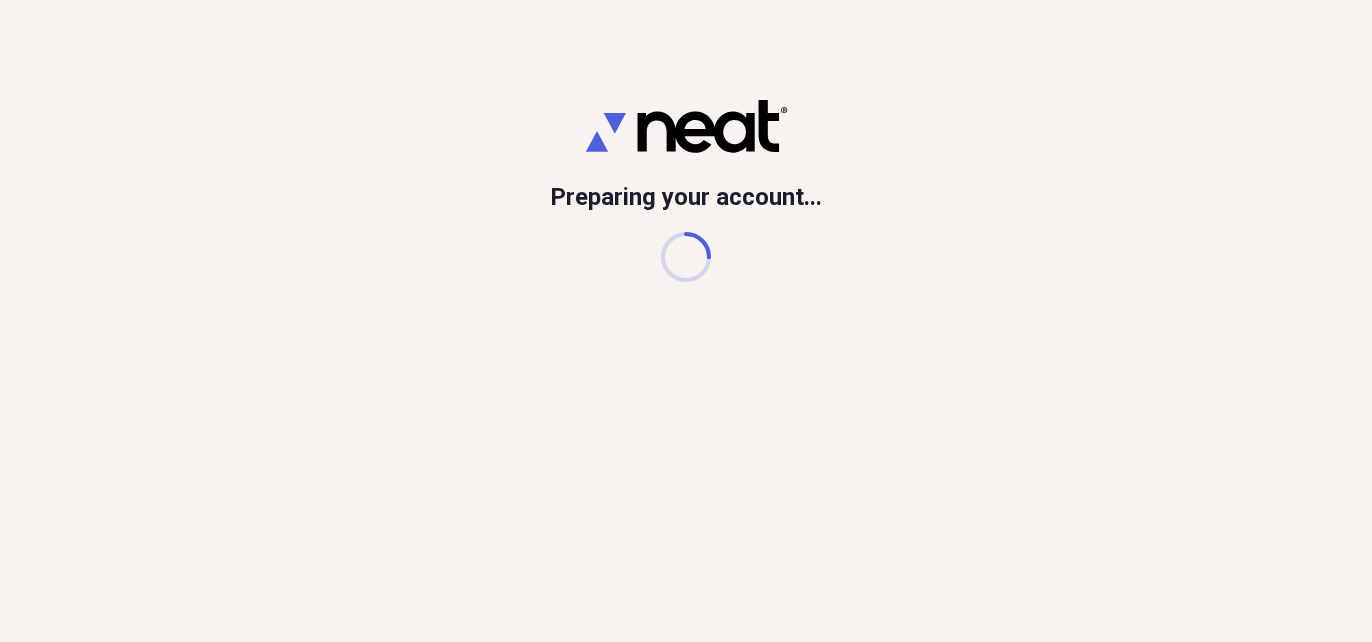 scroll, scrollTop: 0, scrollLeft: 0, axis: both 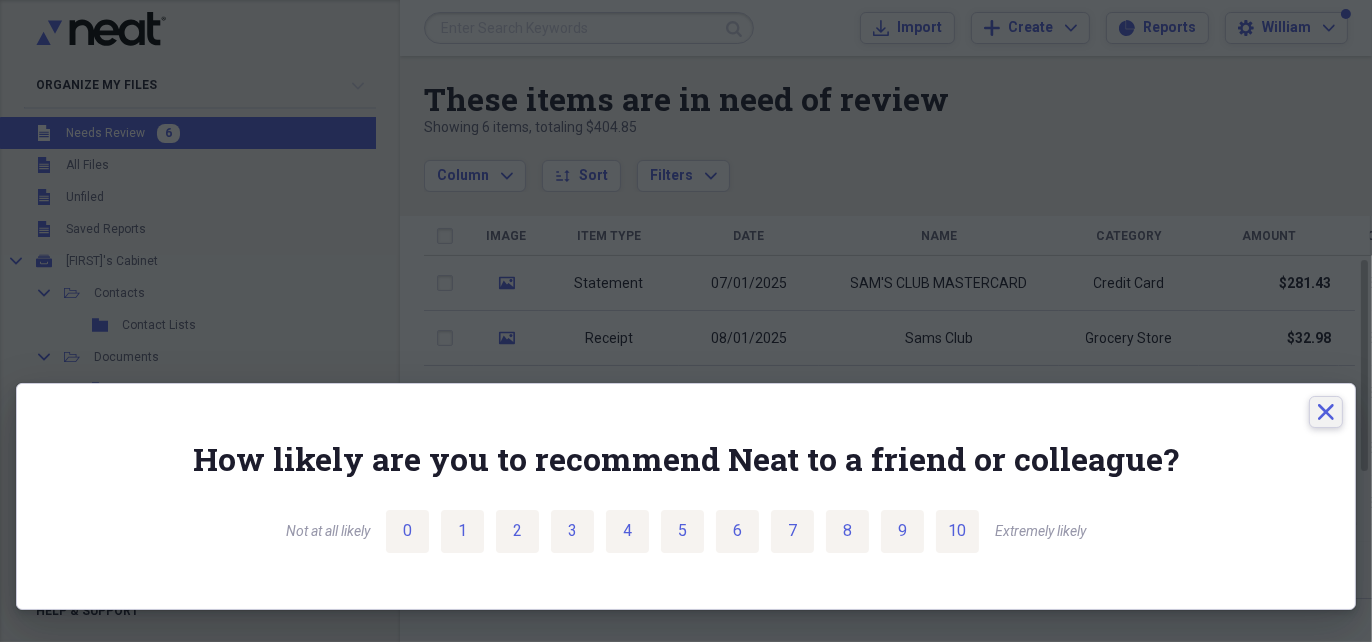 click on "Close" at bounding box center [1326, 412] 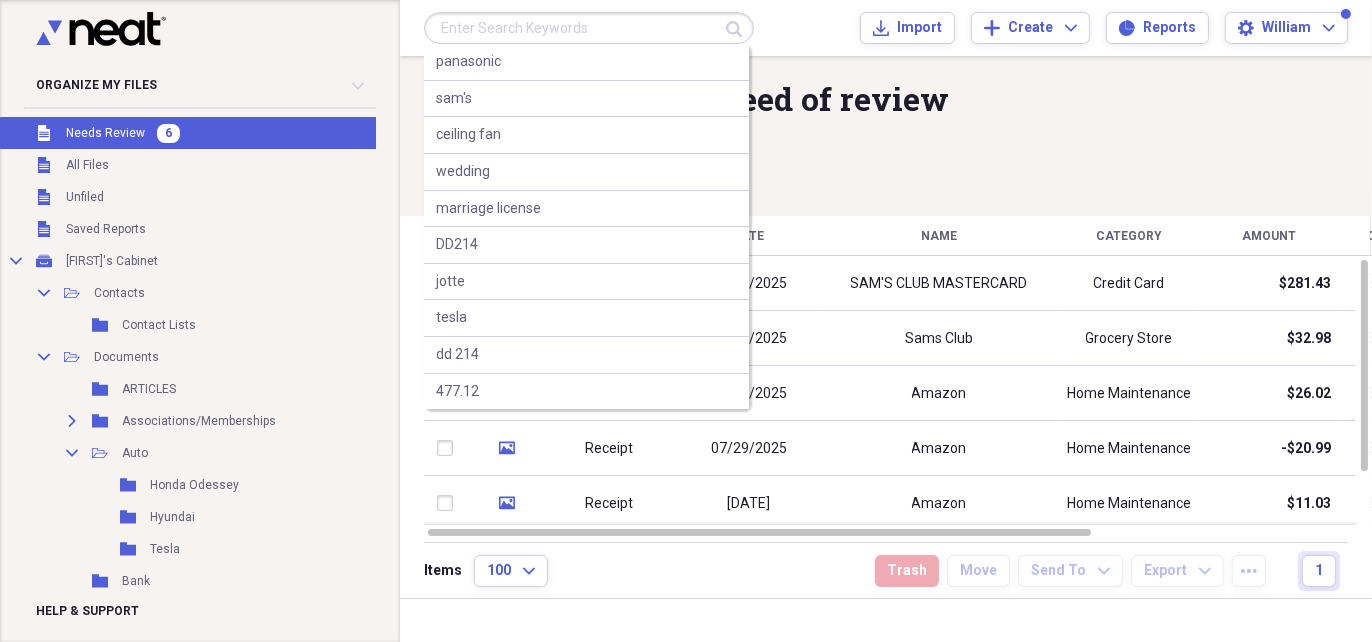 click at bounding box center [589, 28] 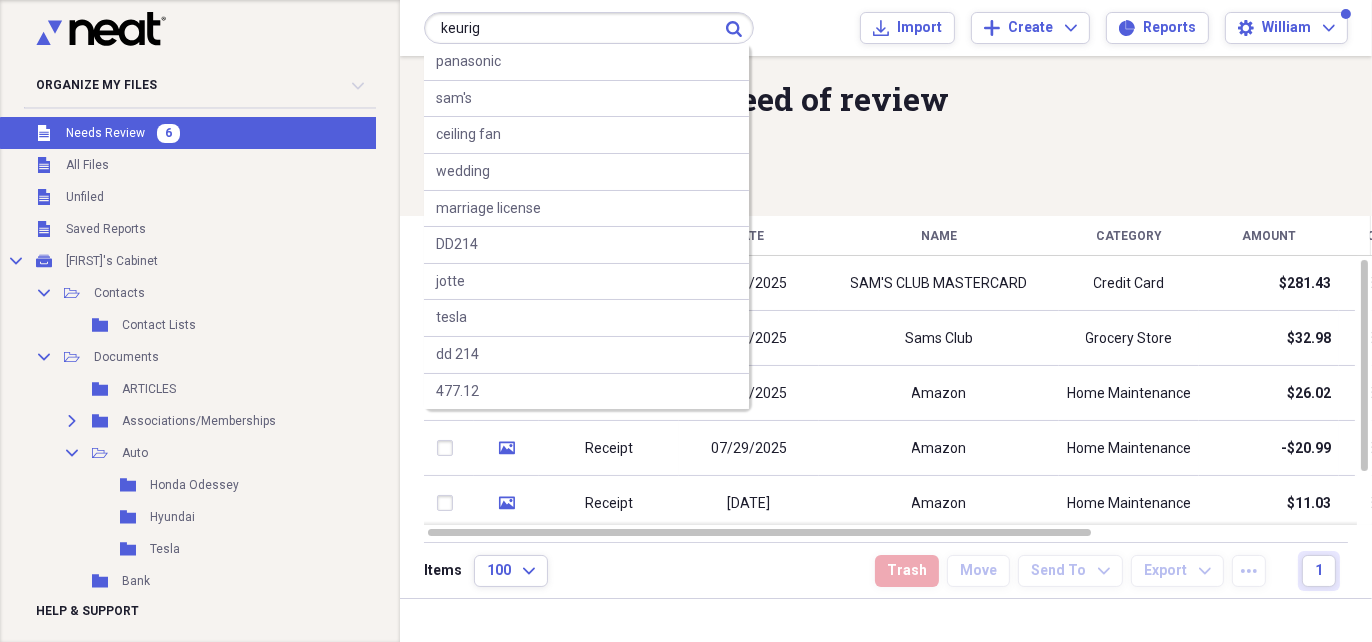 type on "keurig" 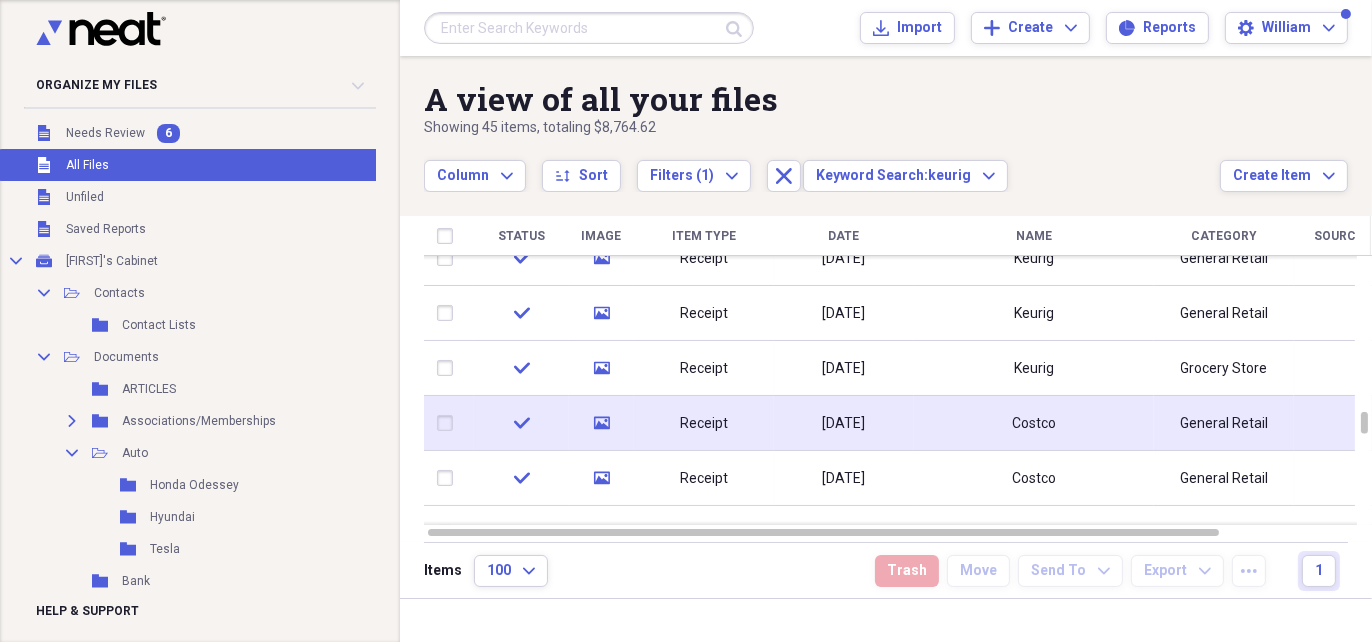 click on "[DATE]" at bounding box center [844, 423] 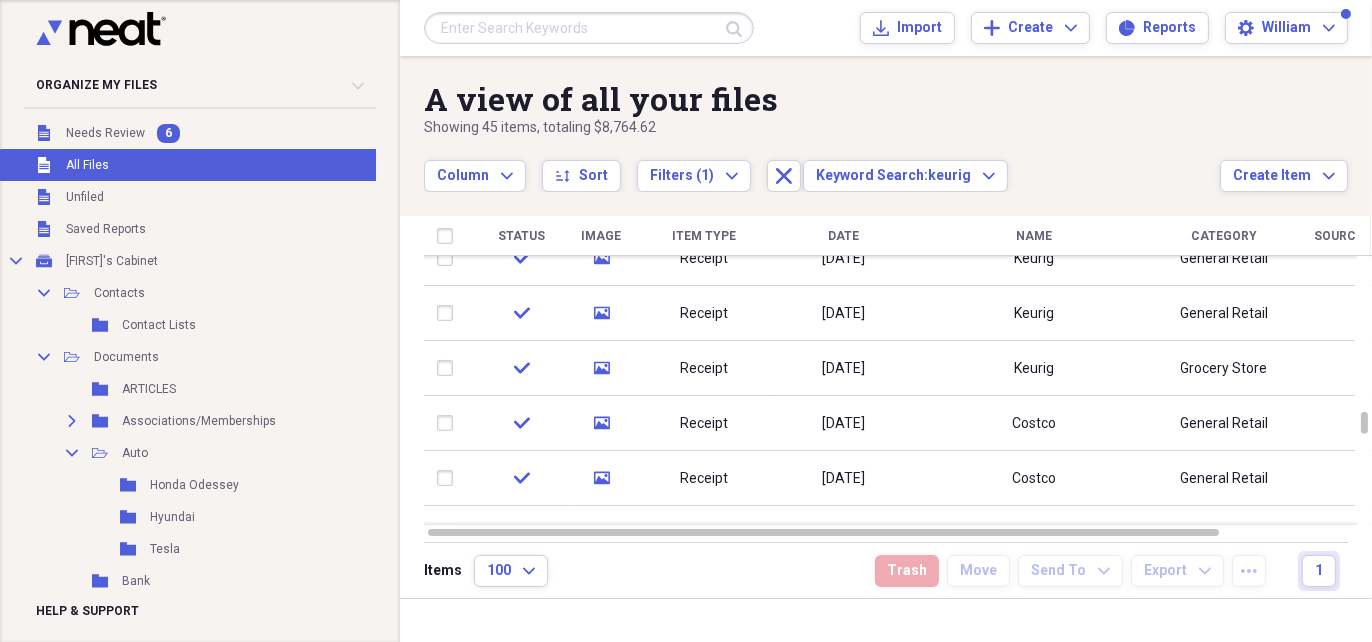 click at bounding box center (589, 28) 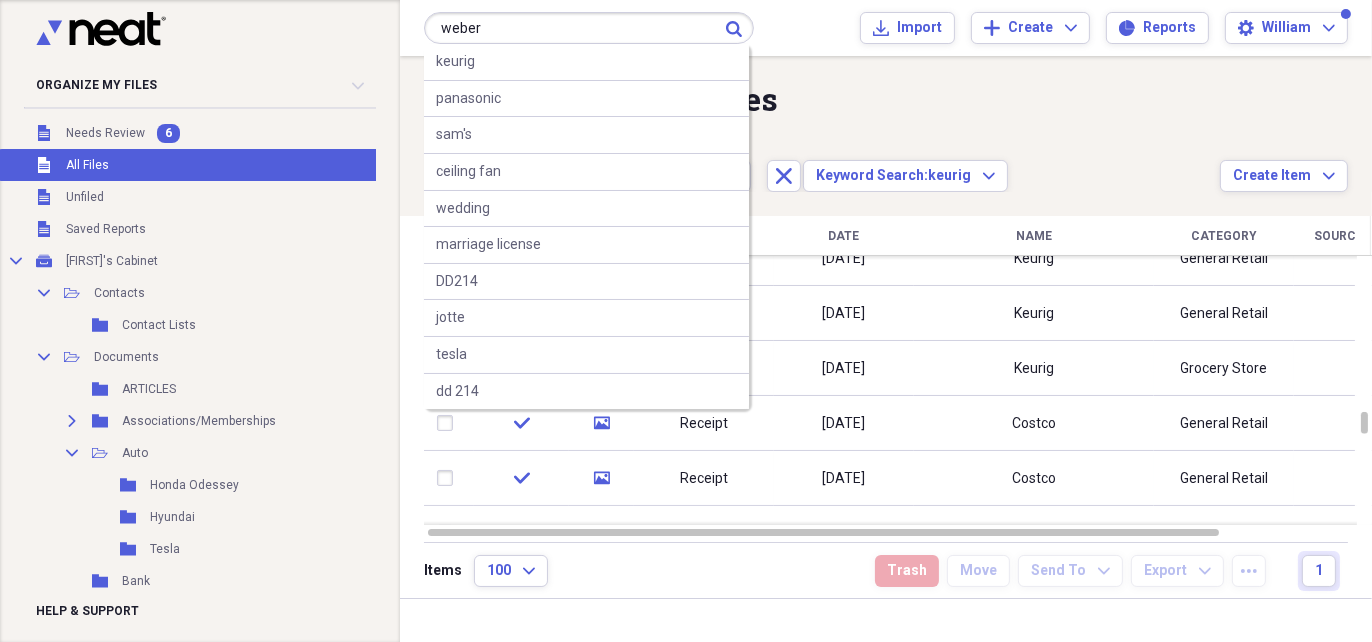 type on "weber" 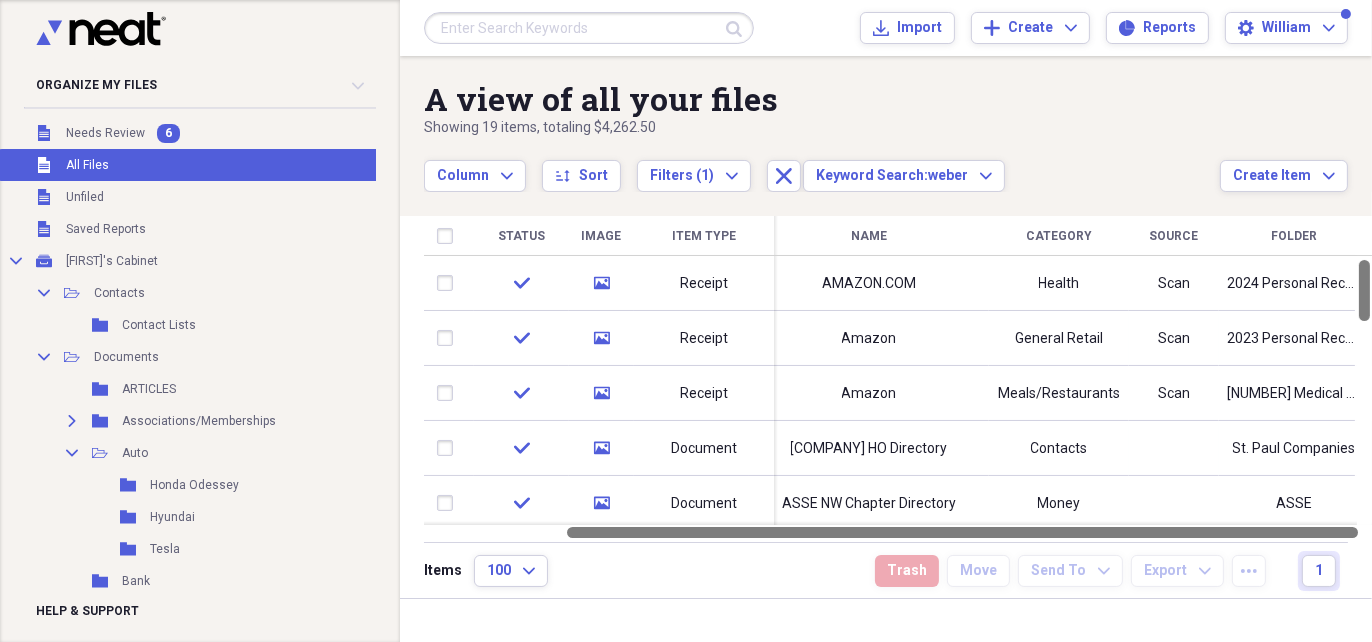 drag, startPoint x: 1180, startPoint y: 533, endPoint x: 1358, endPoint y: 517, distance: 178.71765 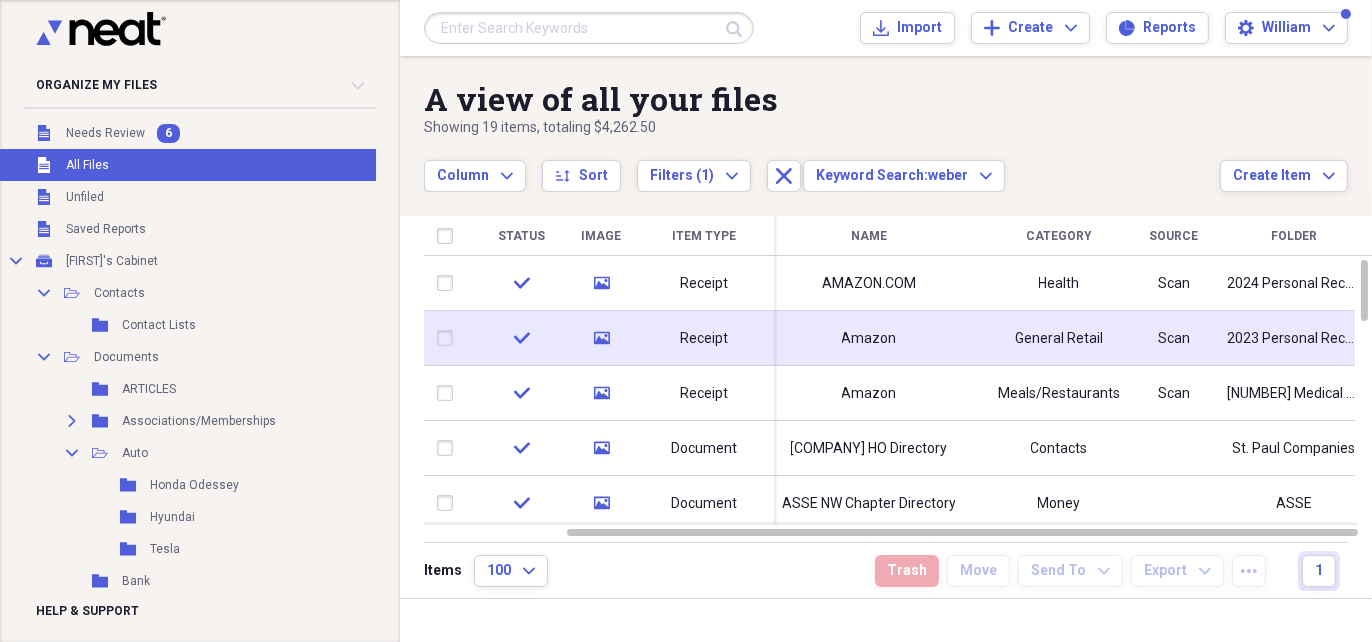 click on "Amazon" at bounding box center (869, 339) 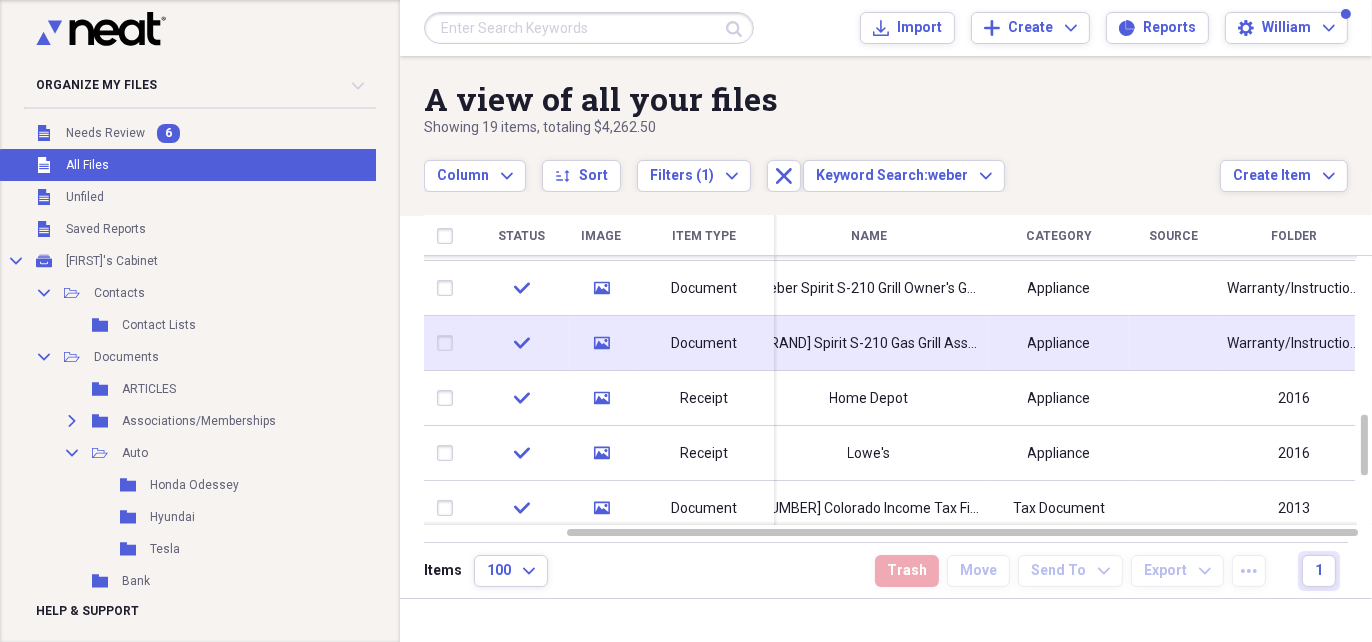 click on "[BRAND] Spirit S-210 Gas Grill Assembly Guide" at bounding box center [869, 344] 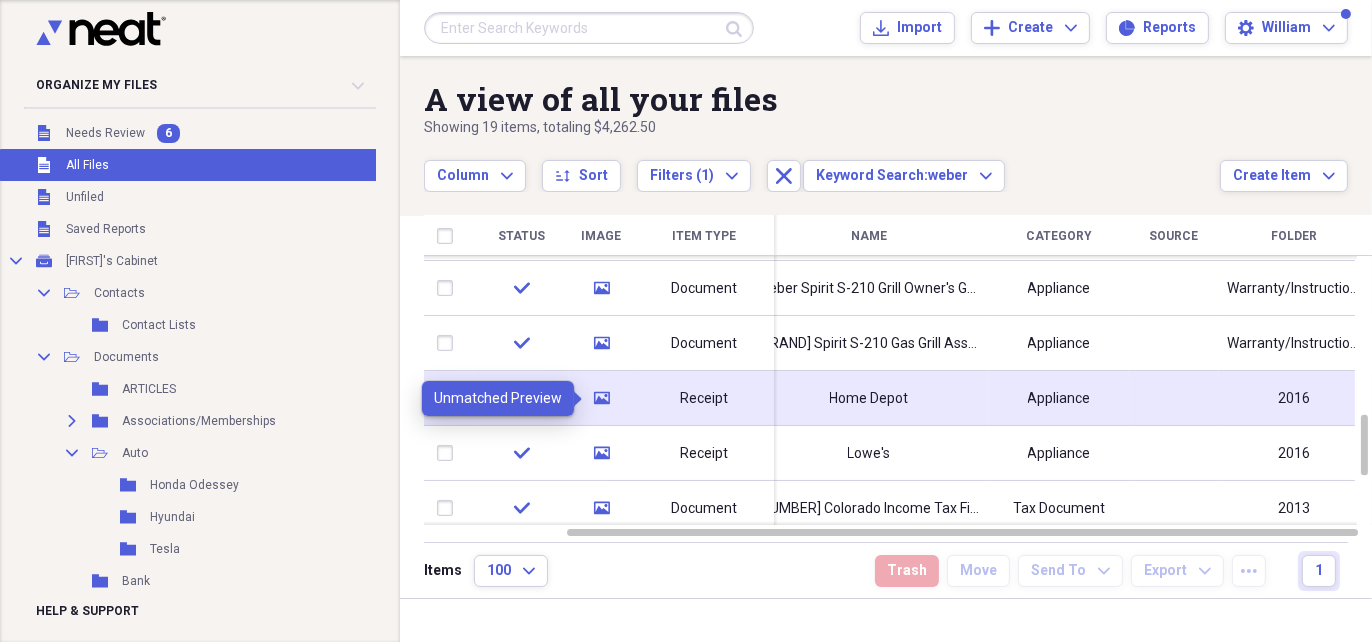 click on "media" 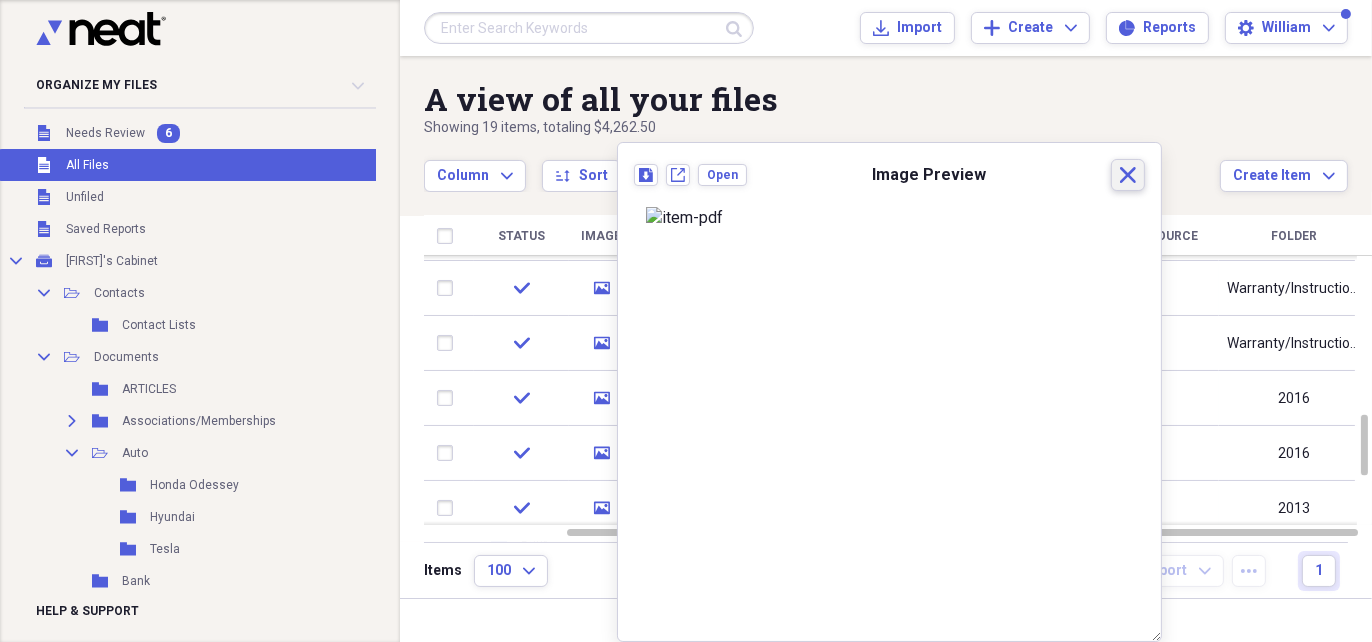 click on "Close" 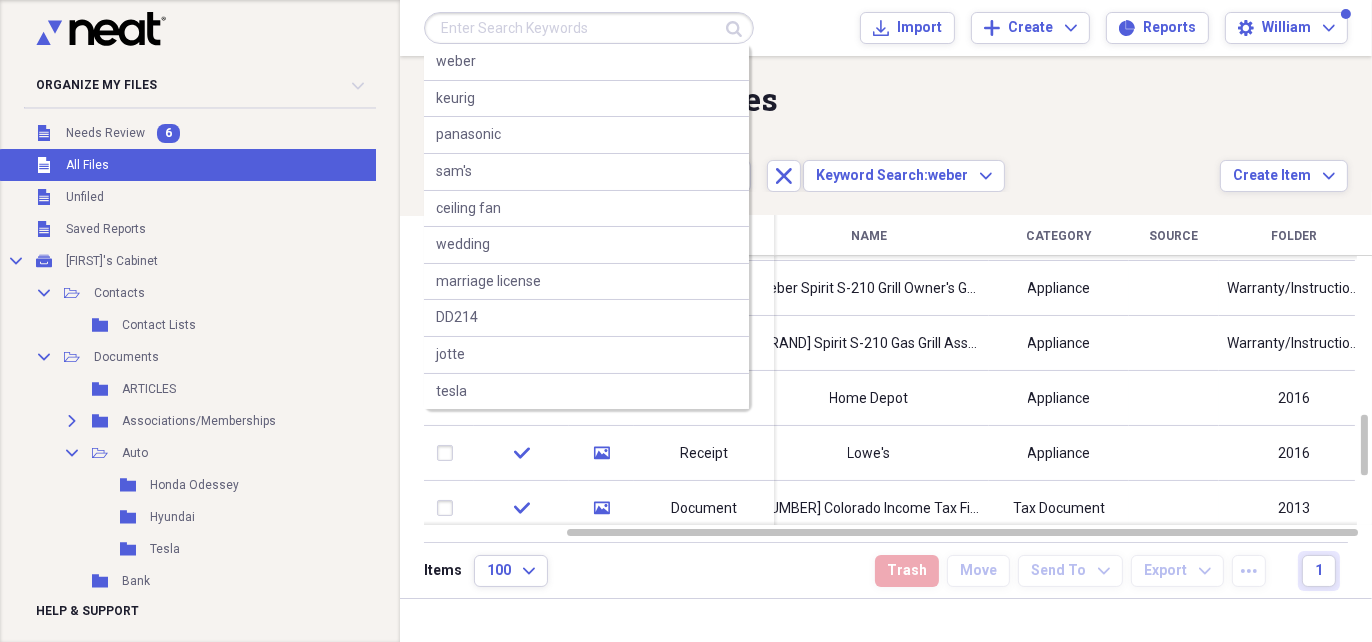 click at bounding box center (589, 28) 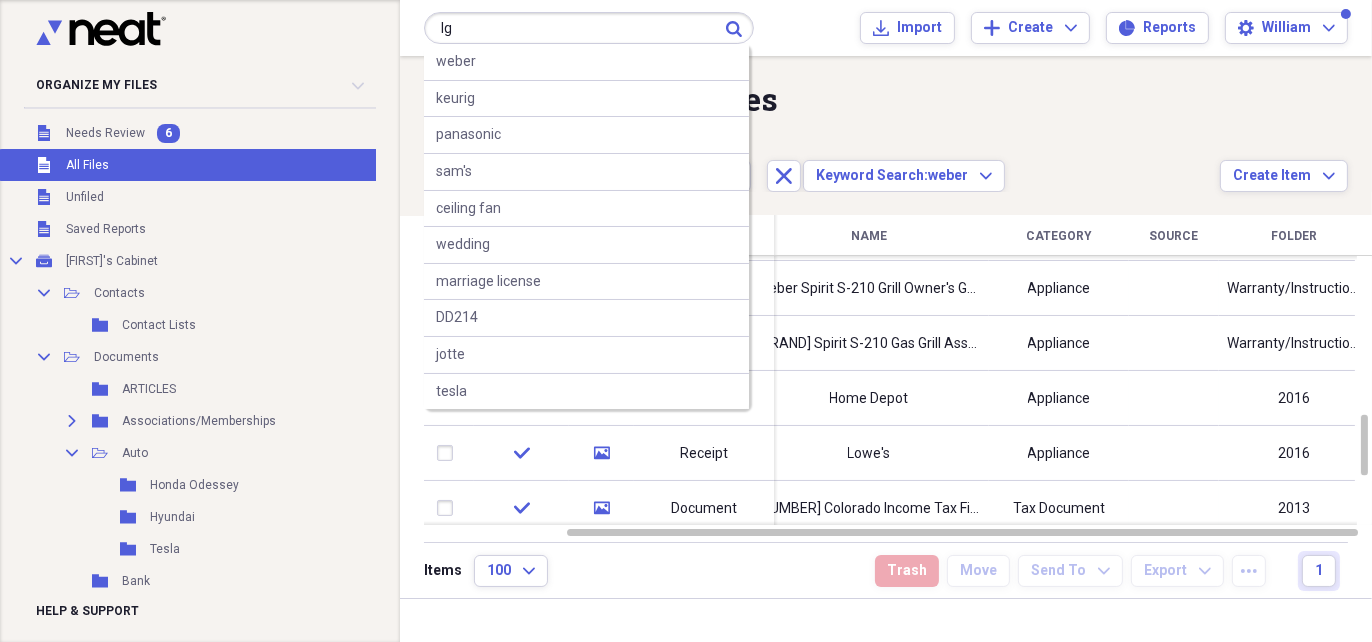 type on "lg" 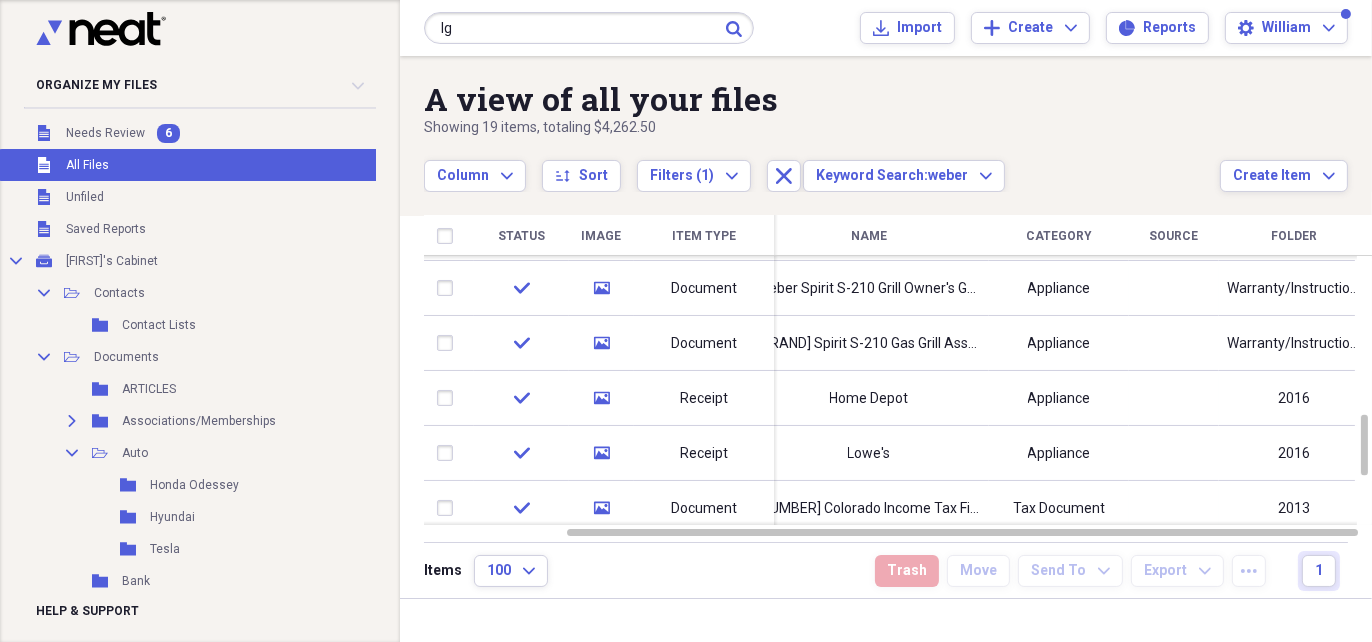 click 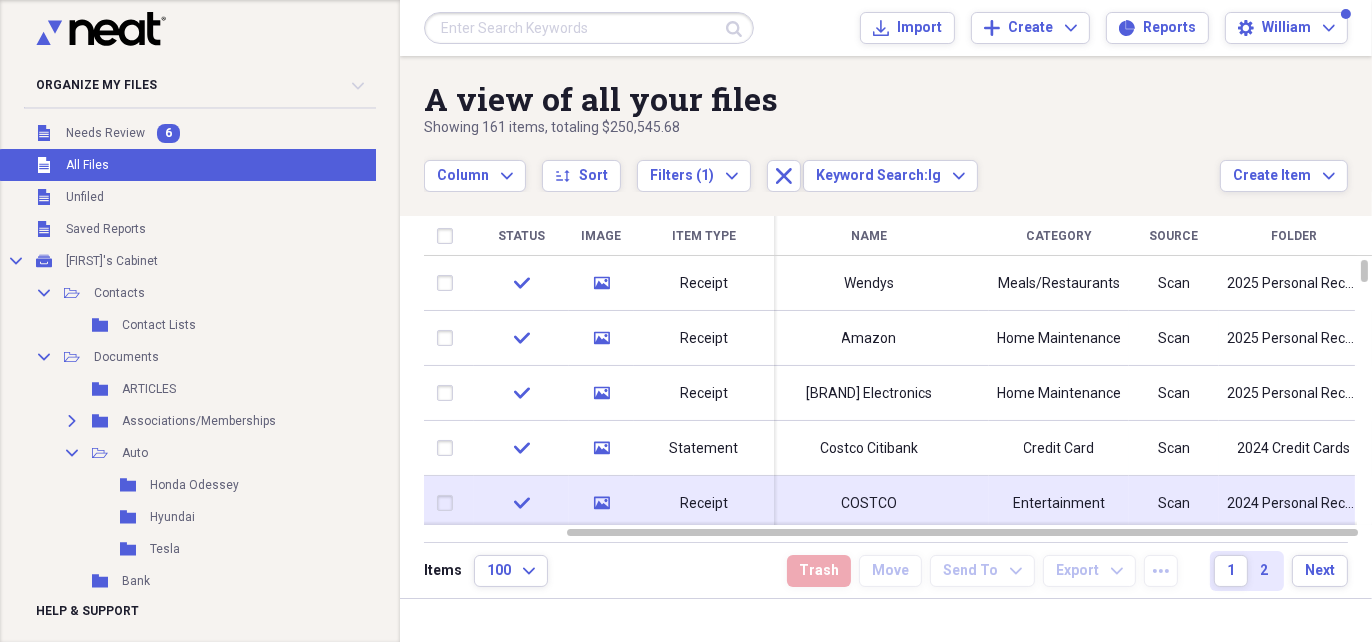 click on "COSTCO" at bounding box center [869, 503] 